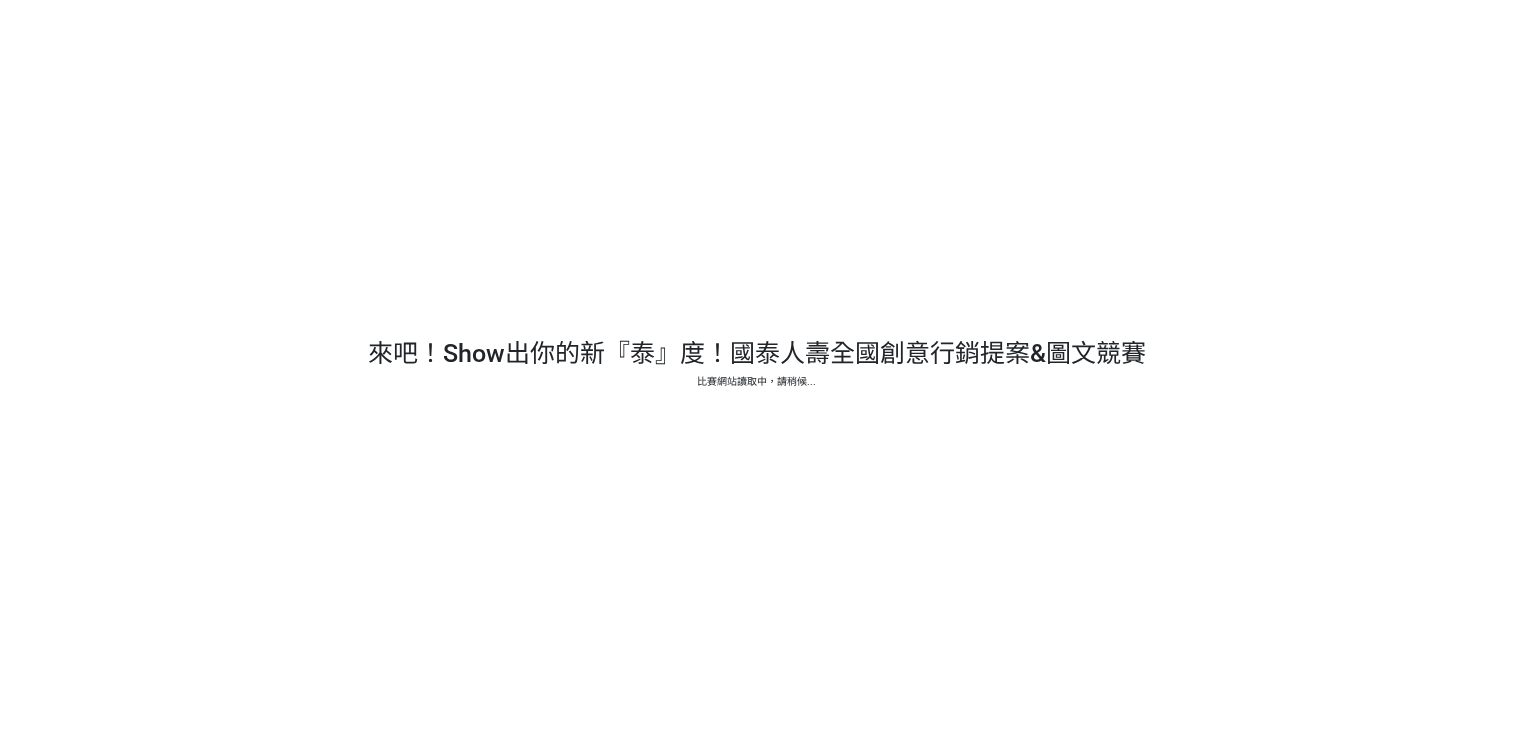 scroll, scrollTop: 0, scrollLeft: 0, axis: both 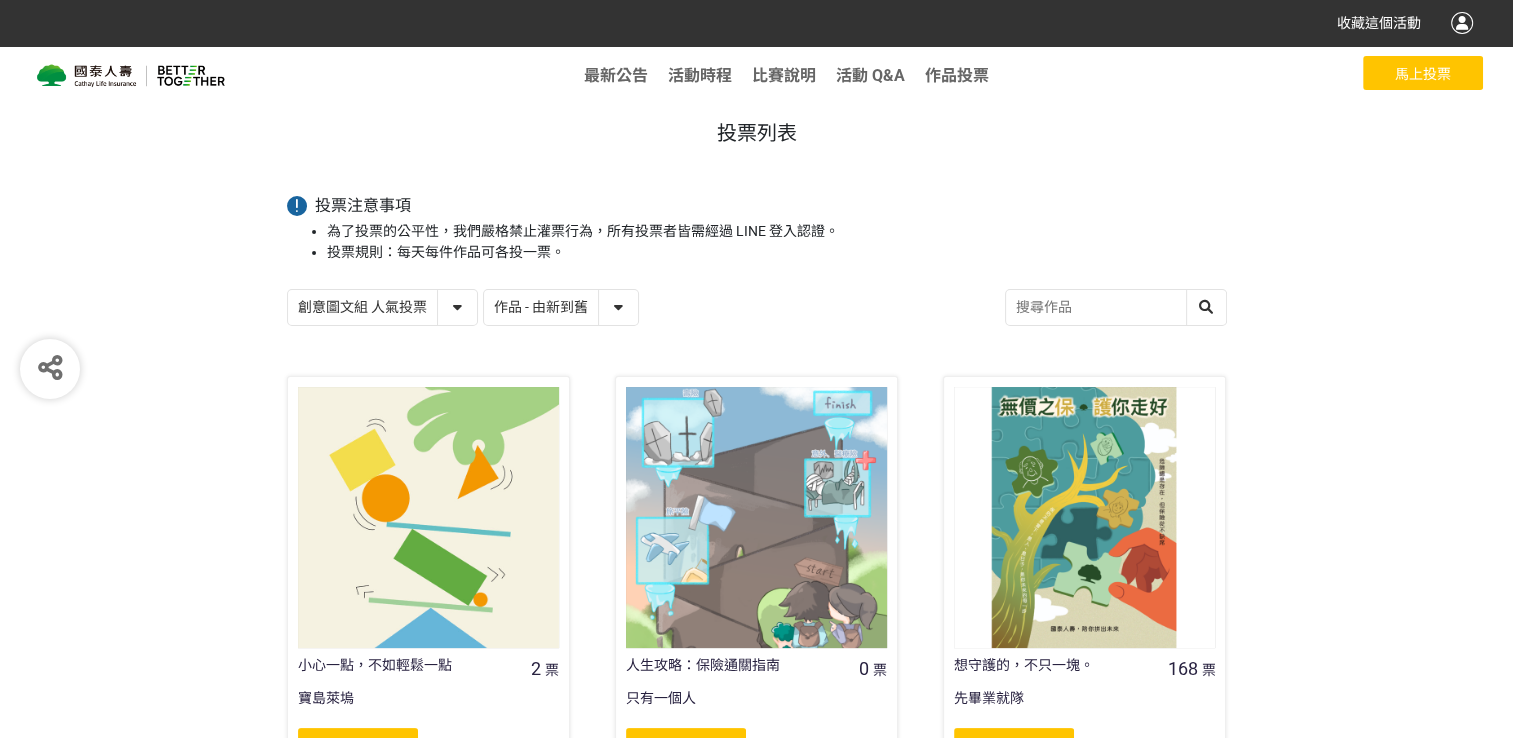 click on "作品 - 由新到舊 作品 - 由舊到新 票數 - 由多到少 票數 - 由少到多" at bounding box center [561, 307] 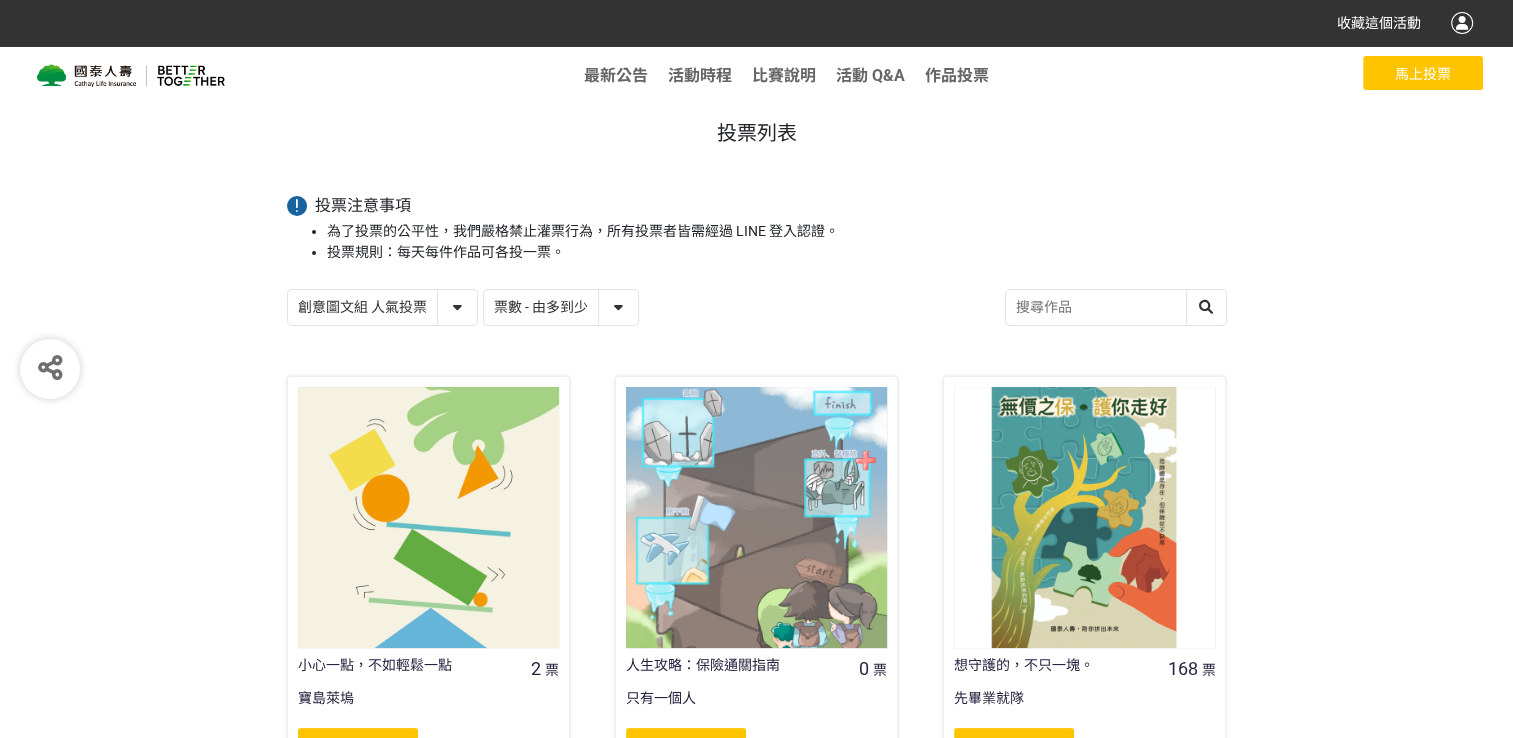 click on "作品 - 由新到舊 作品 - 由舊到新 票數 - 由多到少 票數 - 由少到多" at bounding box center [561, 307] 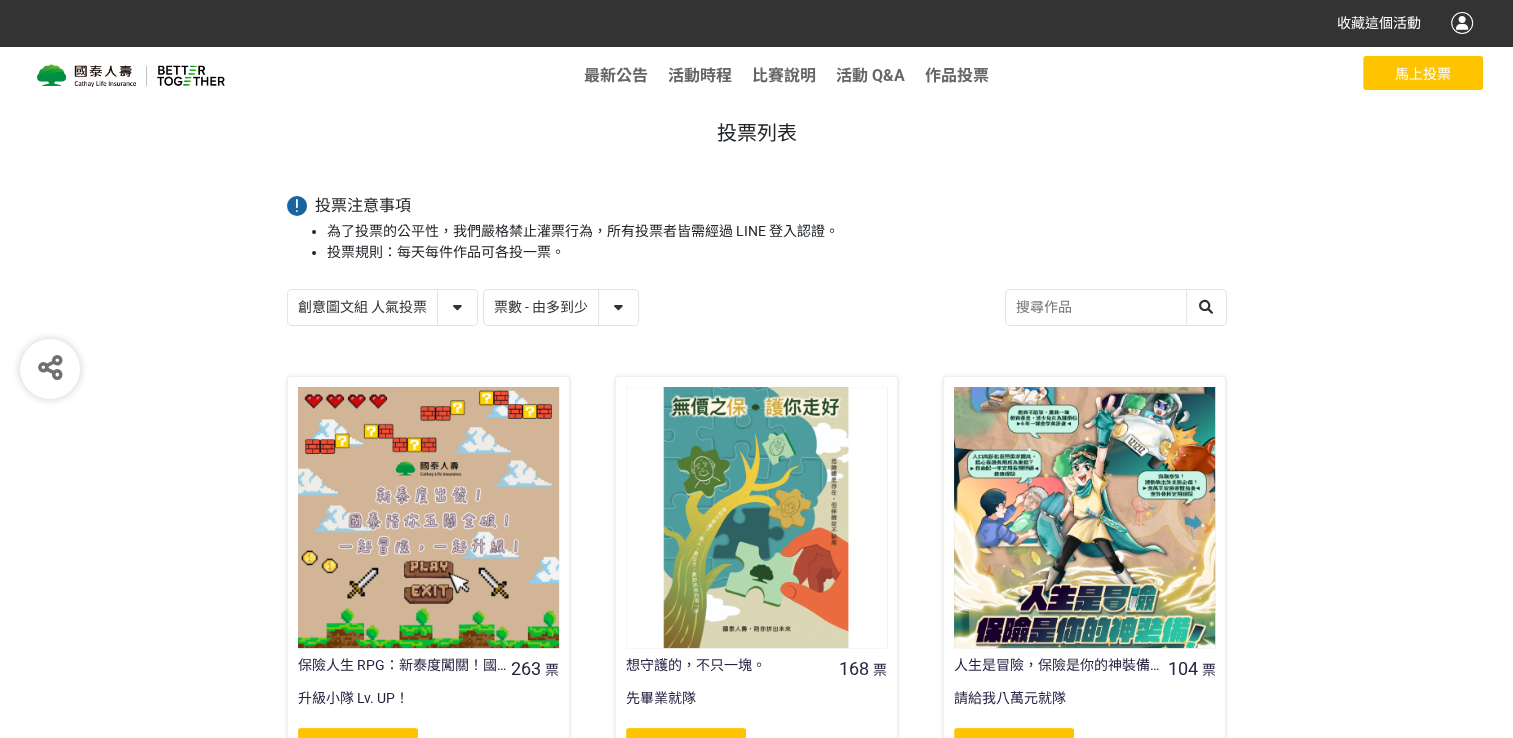 scroll, scrollTop: 200, scrollLeft: 0, axis: vertical 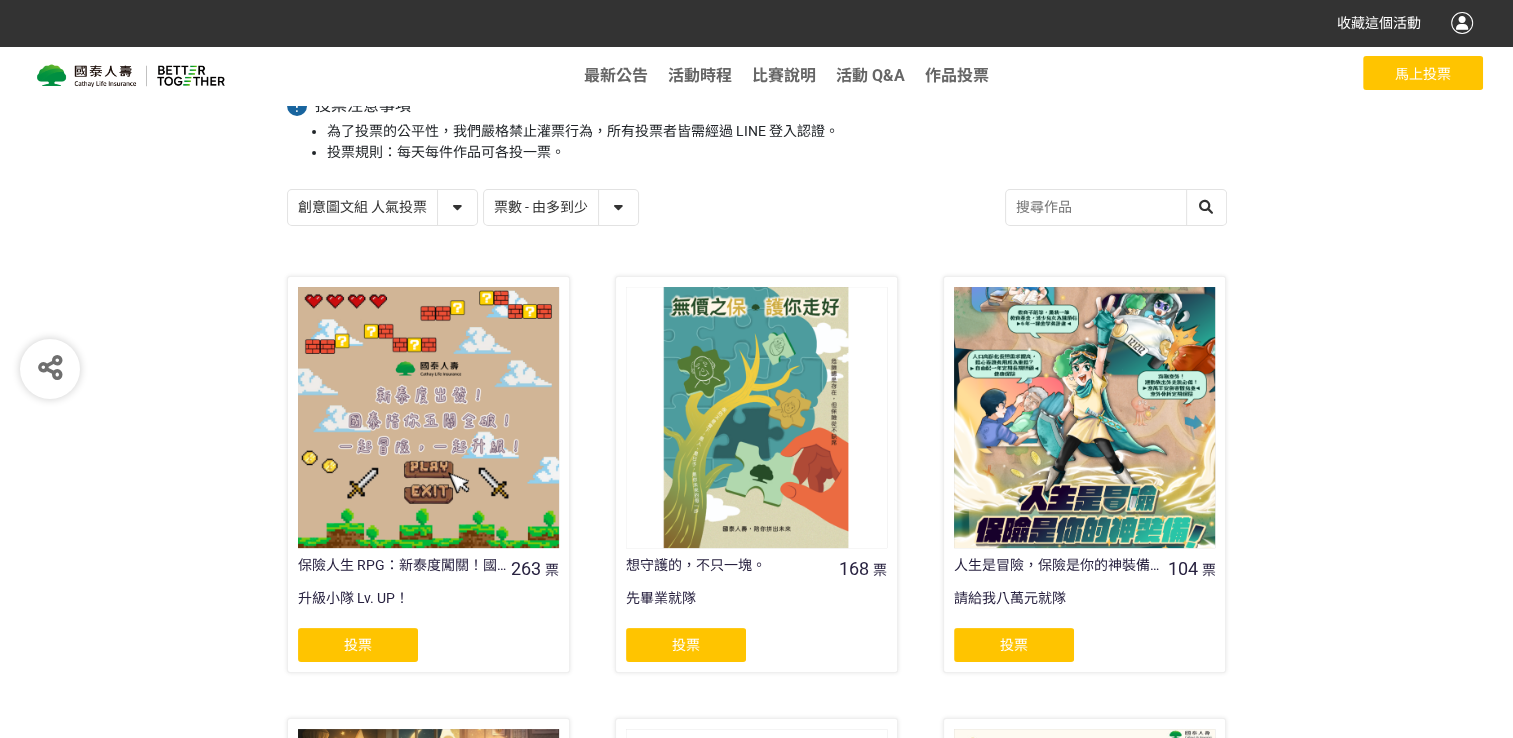 click on "投票" 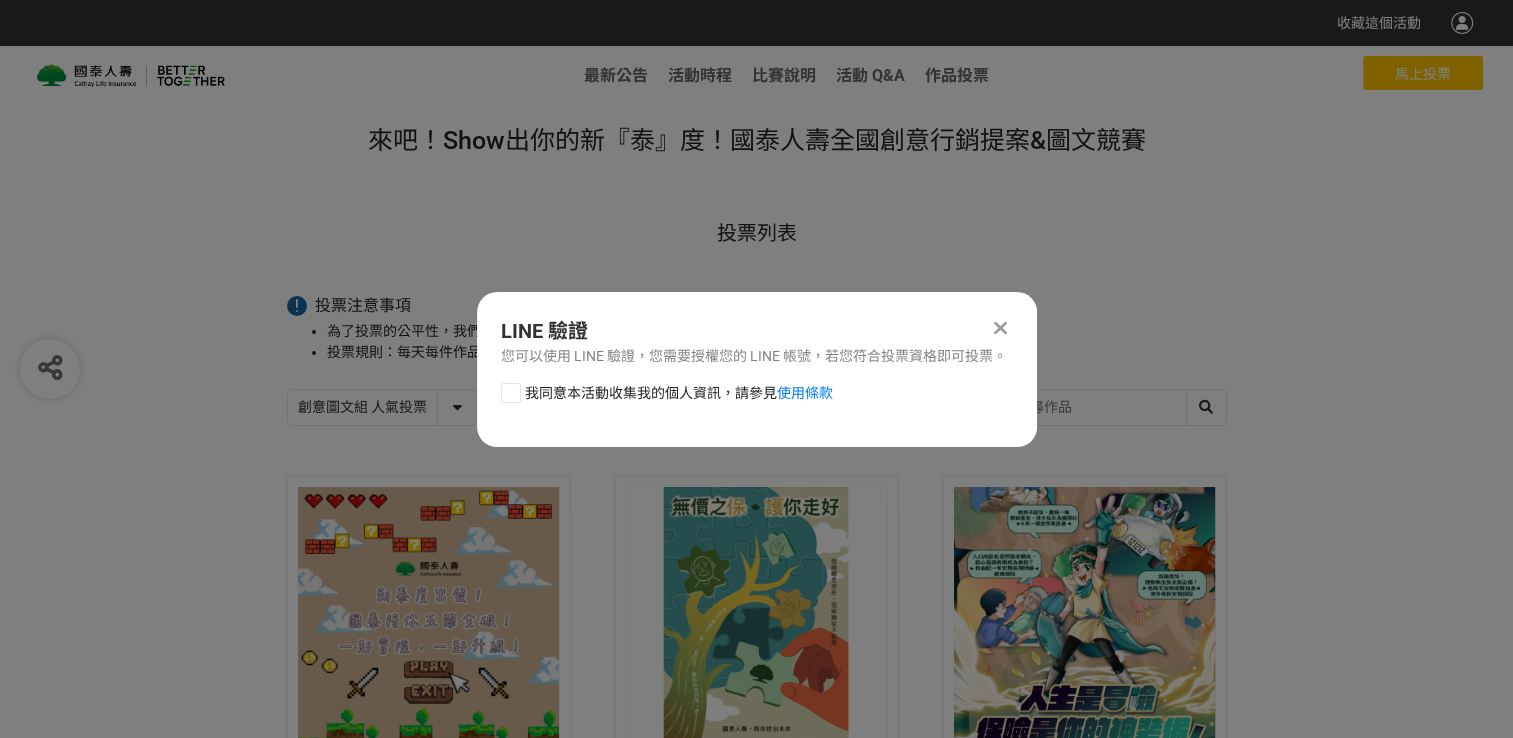 click on "我同意本活動收集我的個人資訊，請參見  使用條款" at bounding box center (667, 393) 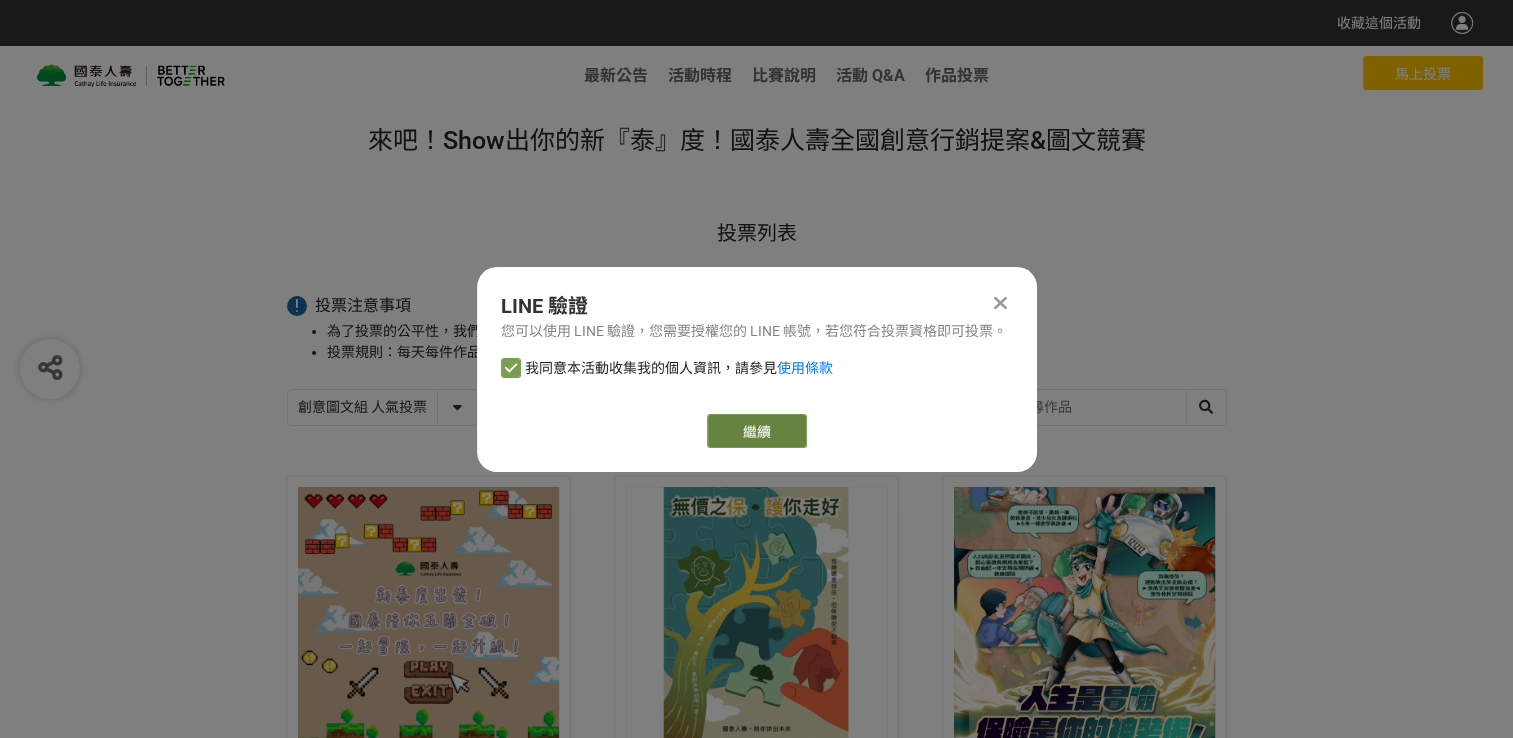 click on "繼續" at bounding box center [757, 431] 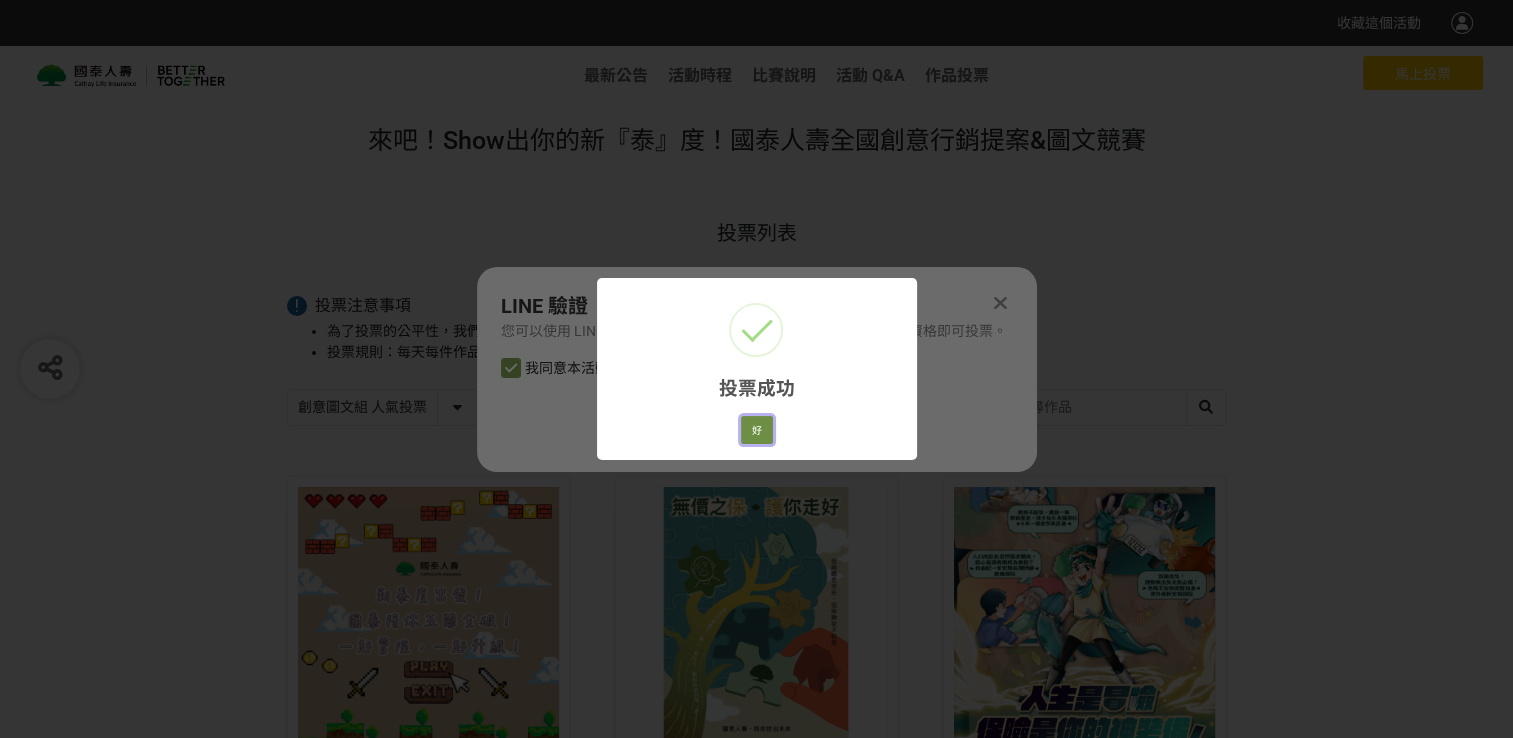 click on "好" at bounding box center (757, 430) 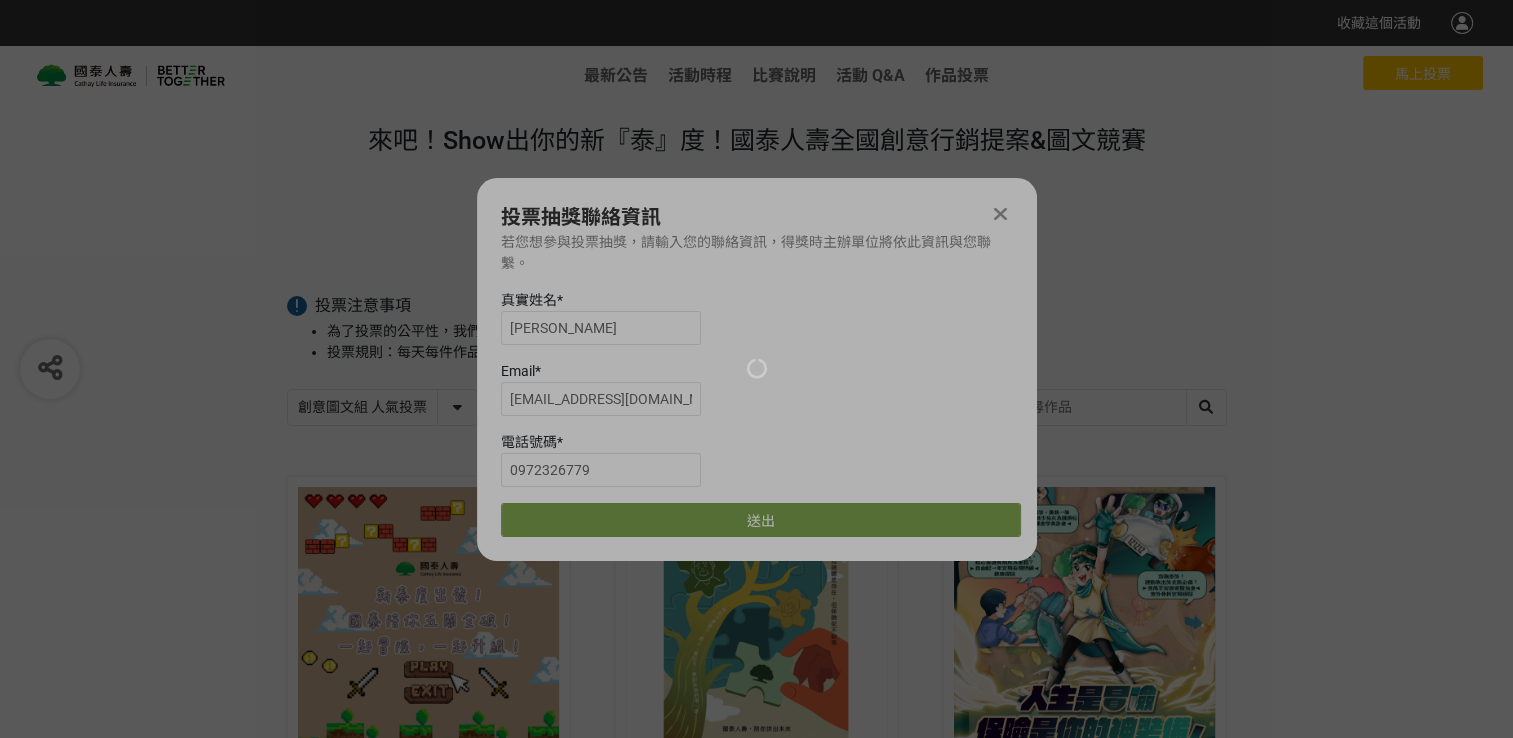 click at bounding box center [756, 369] 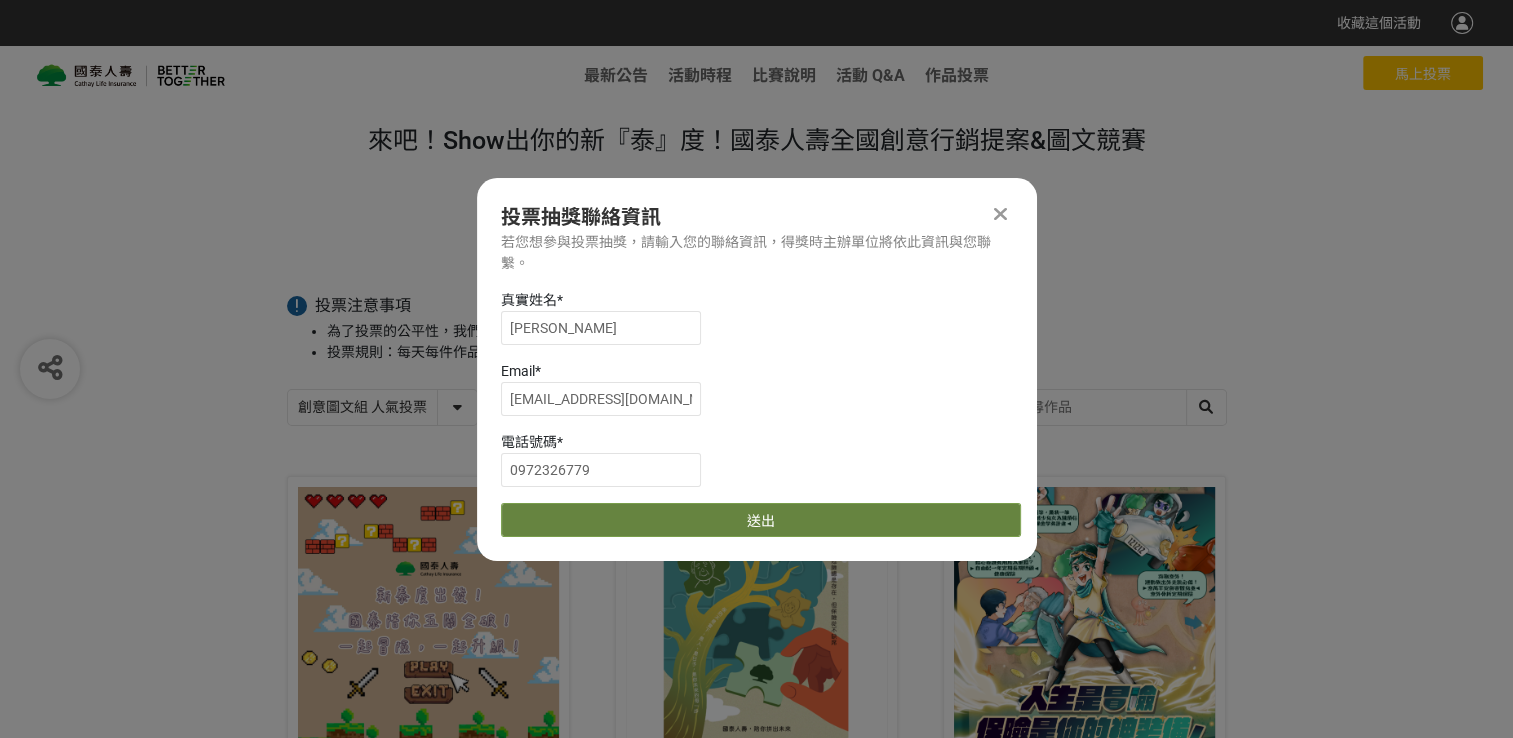 scroll, scrollTop: 0, scrollLeft: 0, axis: both 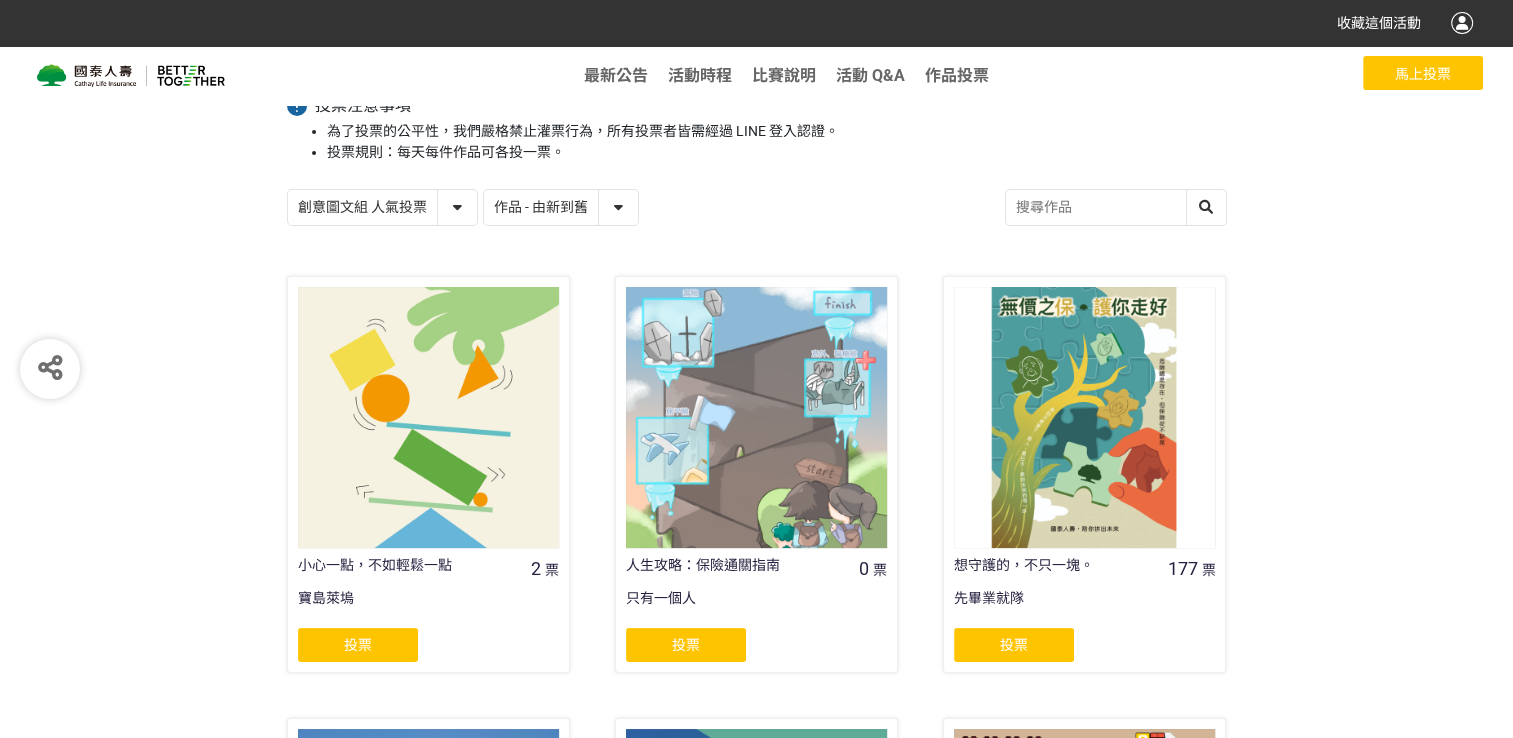 click on "作品 - 由新到舊 作品 - 由舊到新 票數 - 由多到少 票數 - 由少到多" at bounding box center [561, 207] 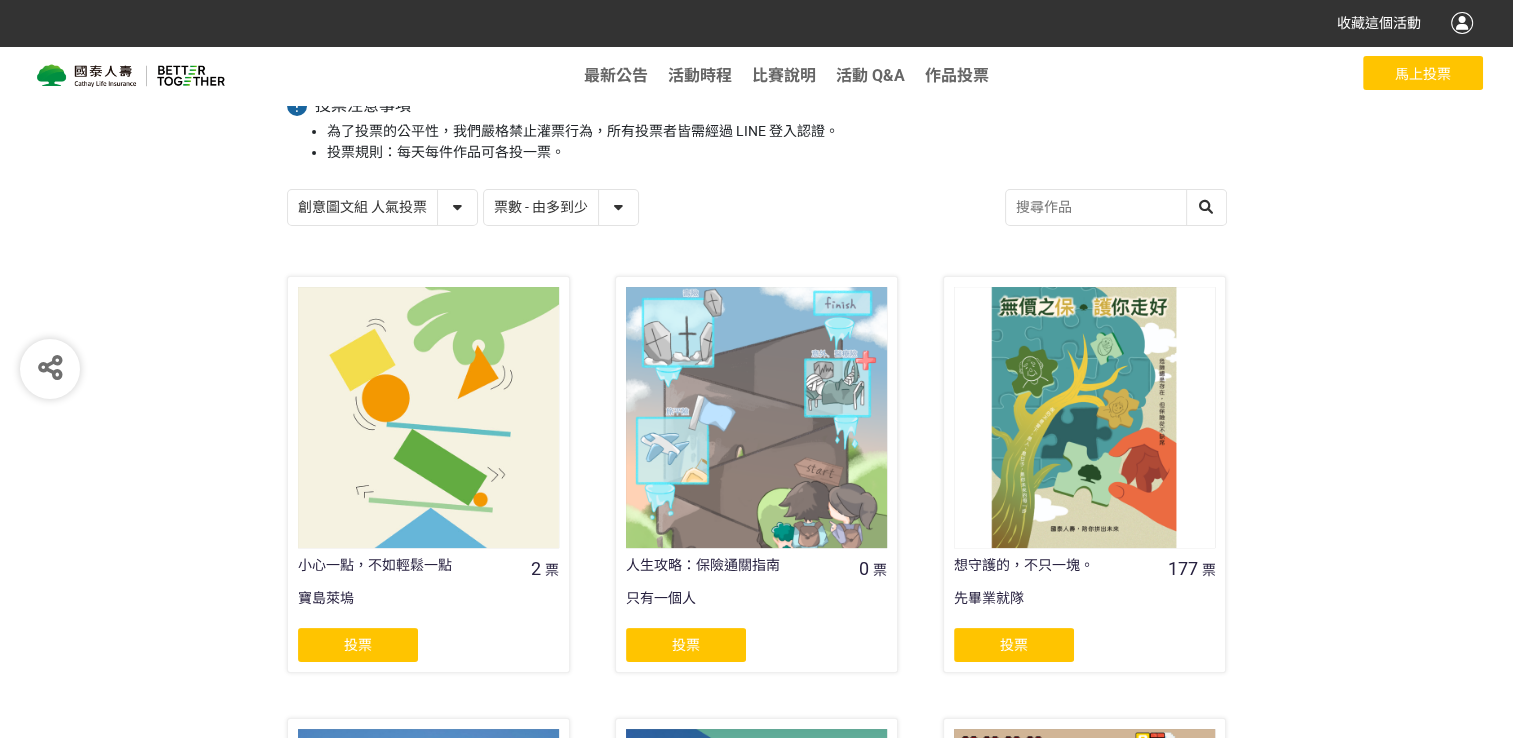 click on "作品 - 由新到舊 作品 - 由舊到新 票數 - 由多到少 票數 - 由少到多" at bounding box center (561, 207) 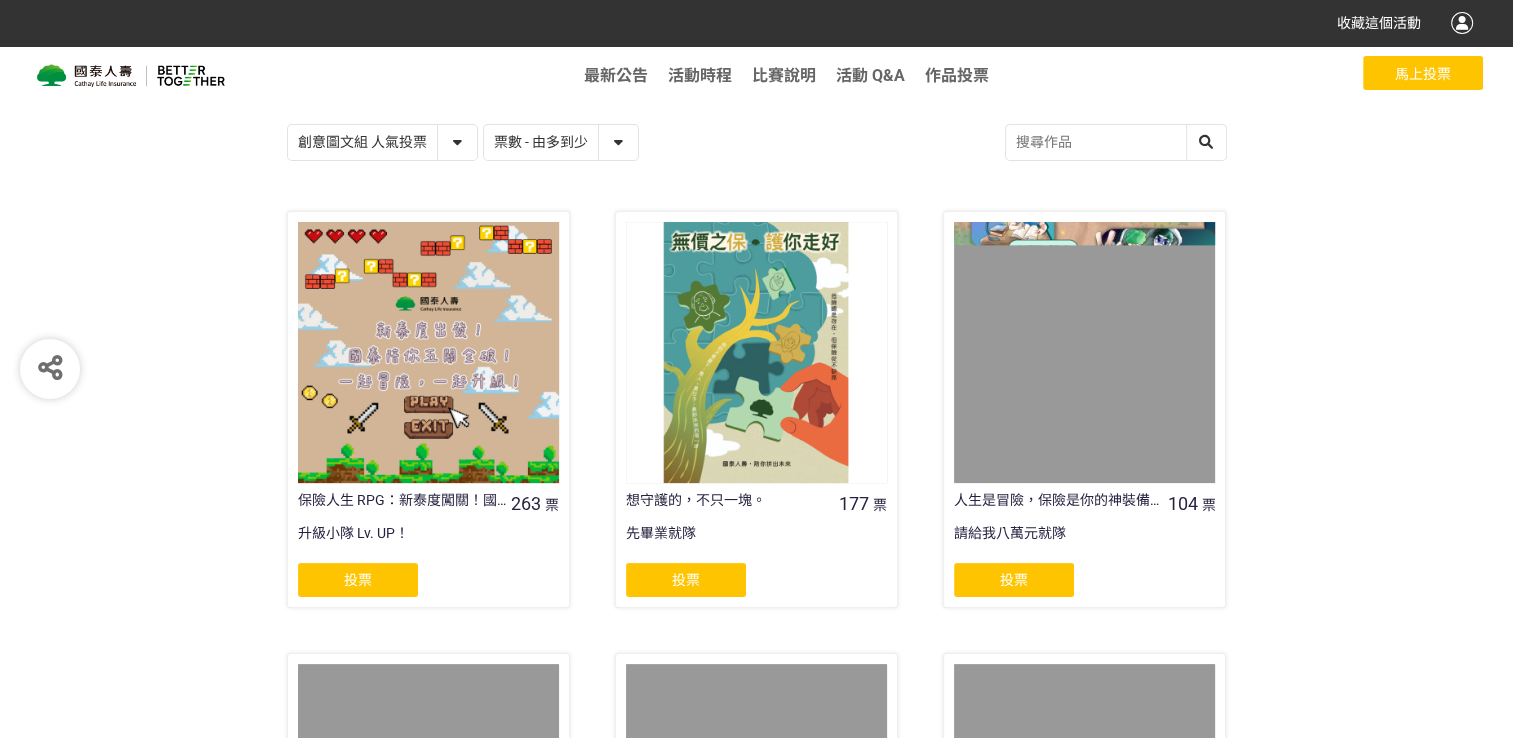scroll, scrollTop: 300, scrollLeft: 0, axis: vertical 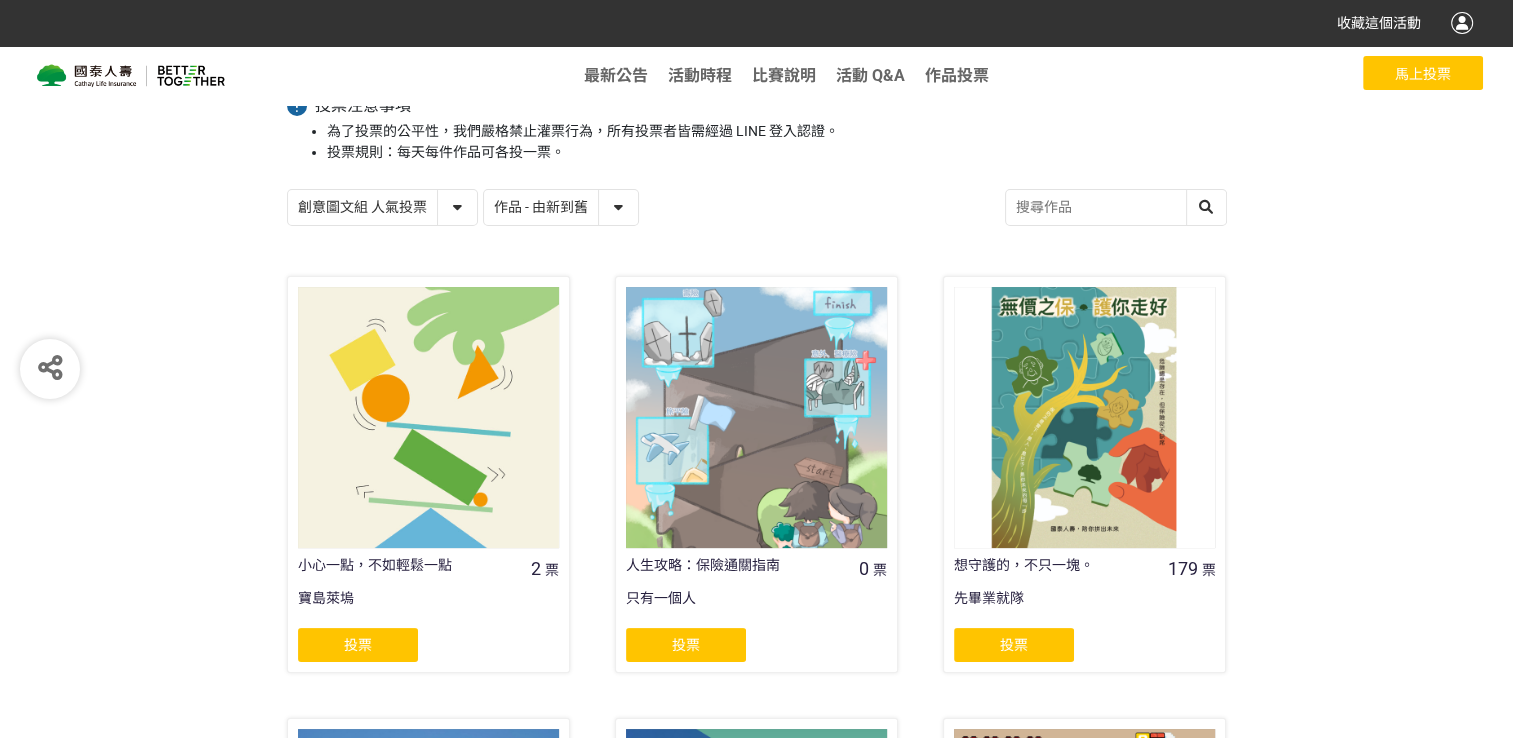 click on "作品 - 由新到舊 作品 - 由舊到新 票數 - 由多到少 票數 - 由少到多" at bounding box center [561, 207] 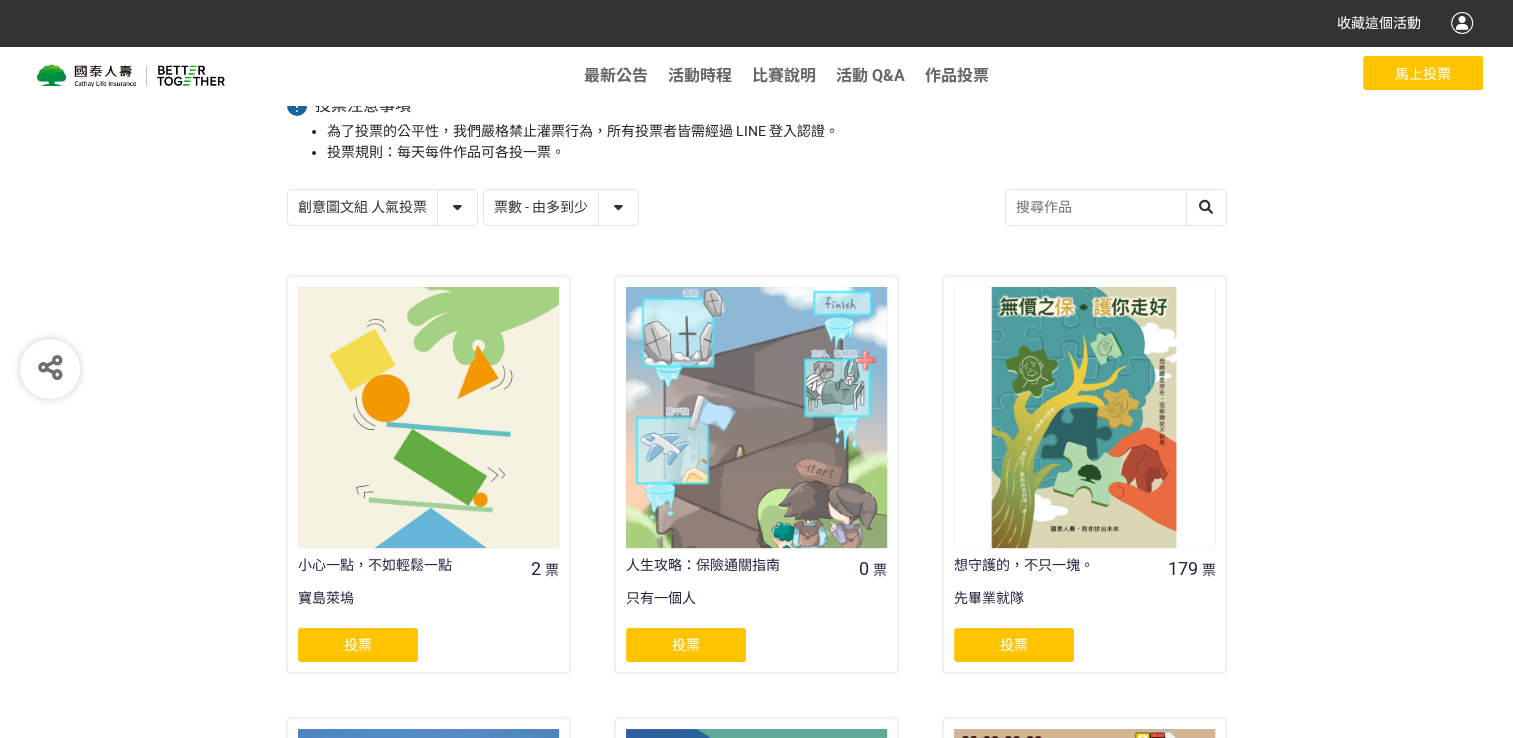 click on "作品 - 由新到舊 作品 - 由舊到新 票數 - 由多到少 票數 - 由少到多" at bounding box center (561, 207) 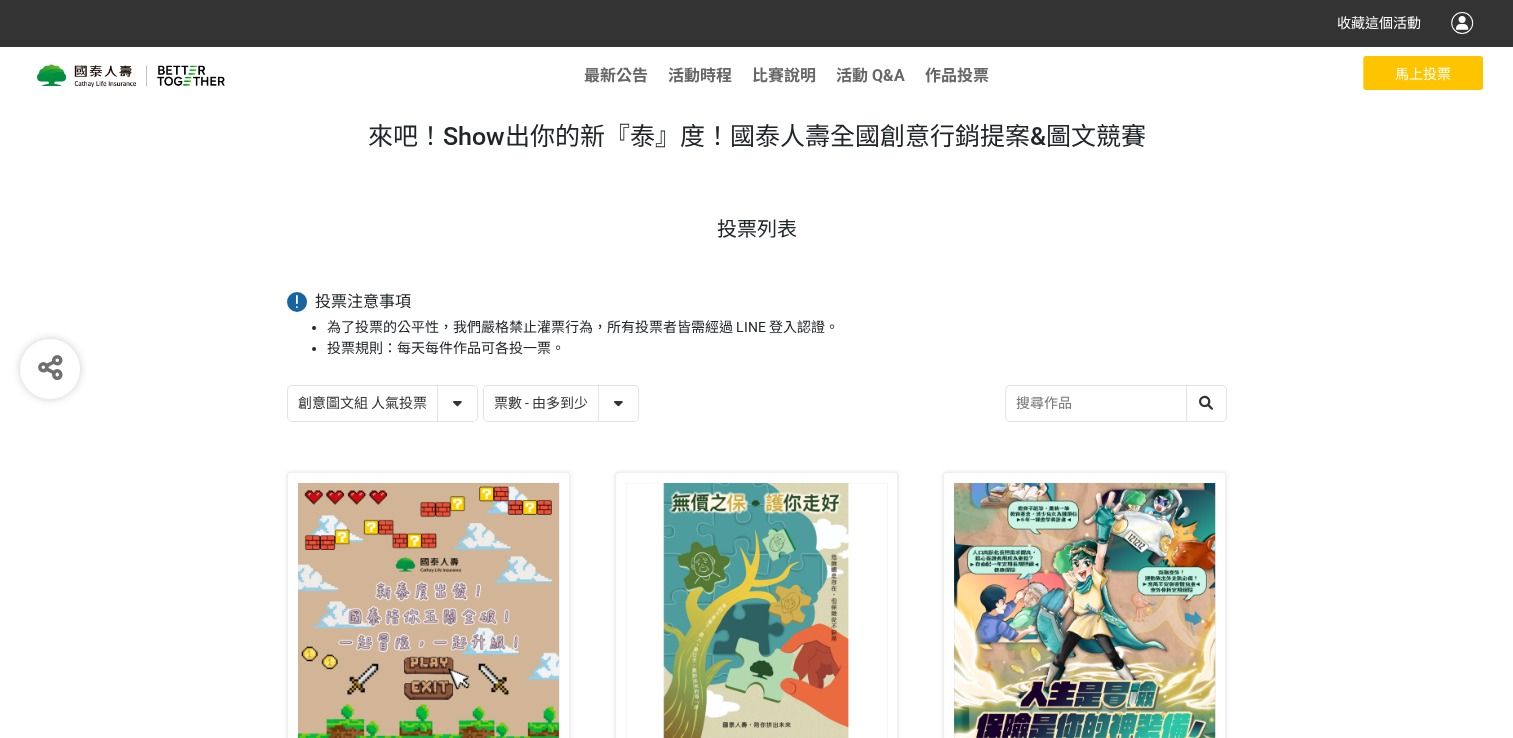 scroll, scrollTop: 0, scrollLeft: 0, axis: both 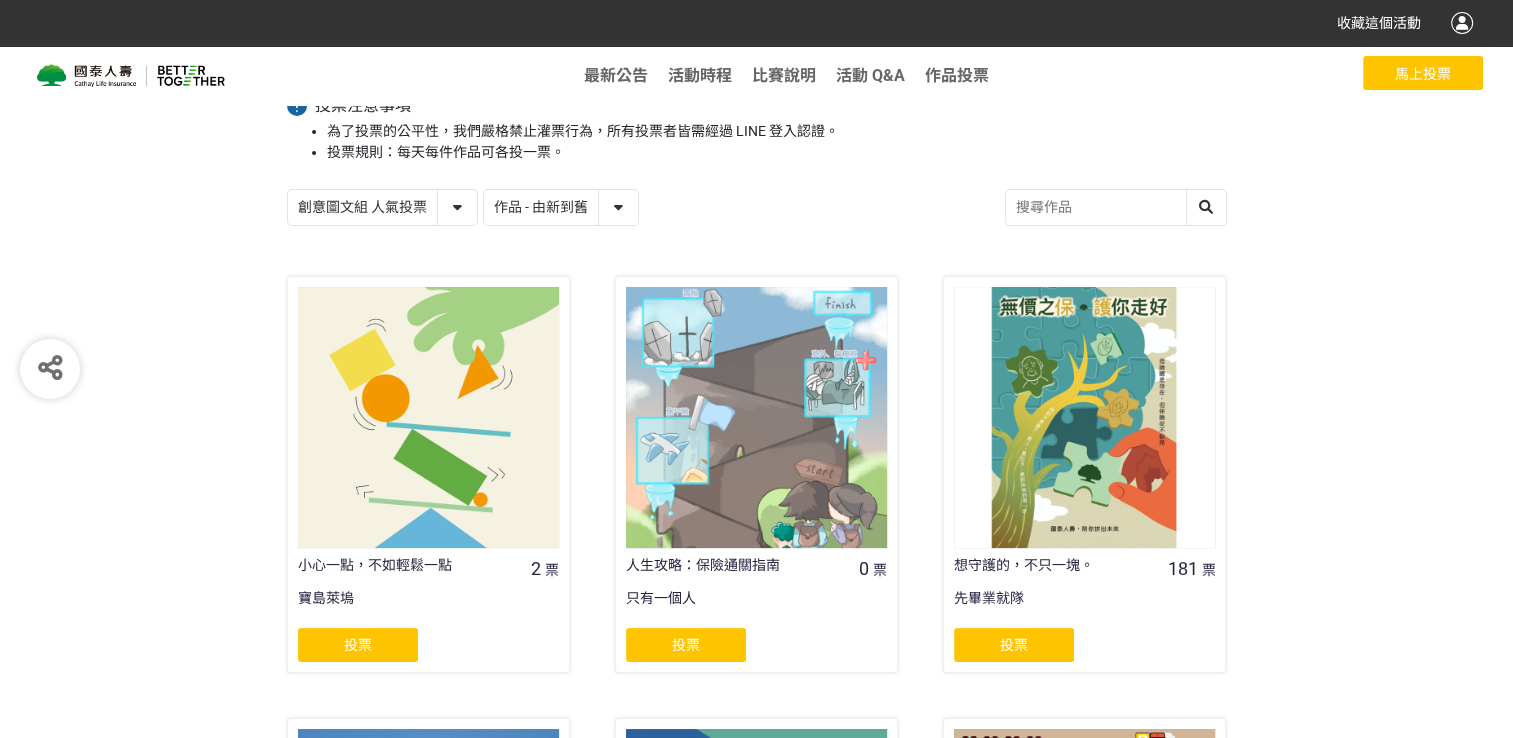 click on "作品 - 由新到舊 作品 - 由舊到新 票數 - 由多到少 票數 - 由少到多" at bounding box center [561, 207] 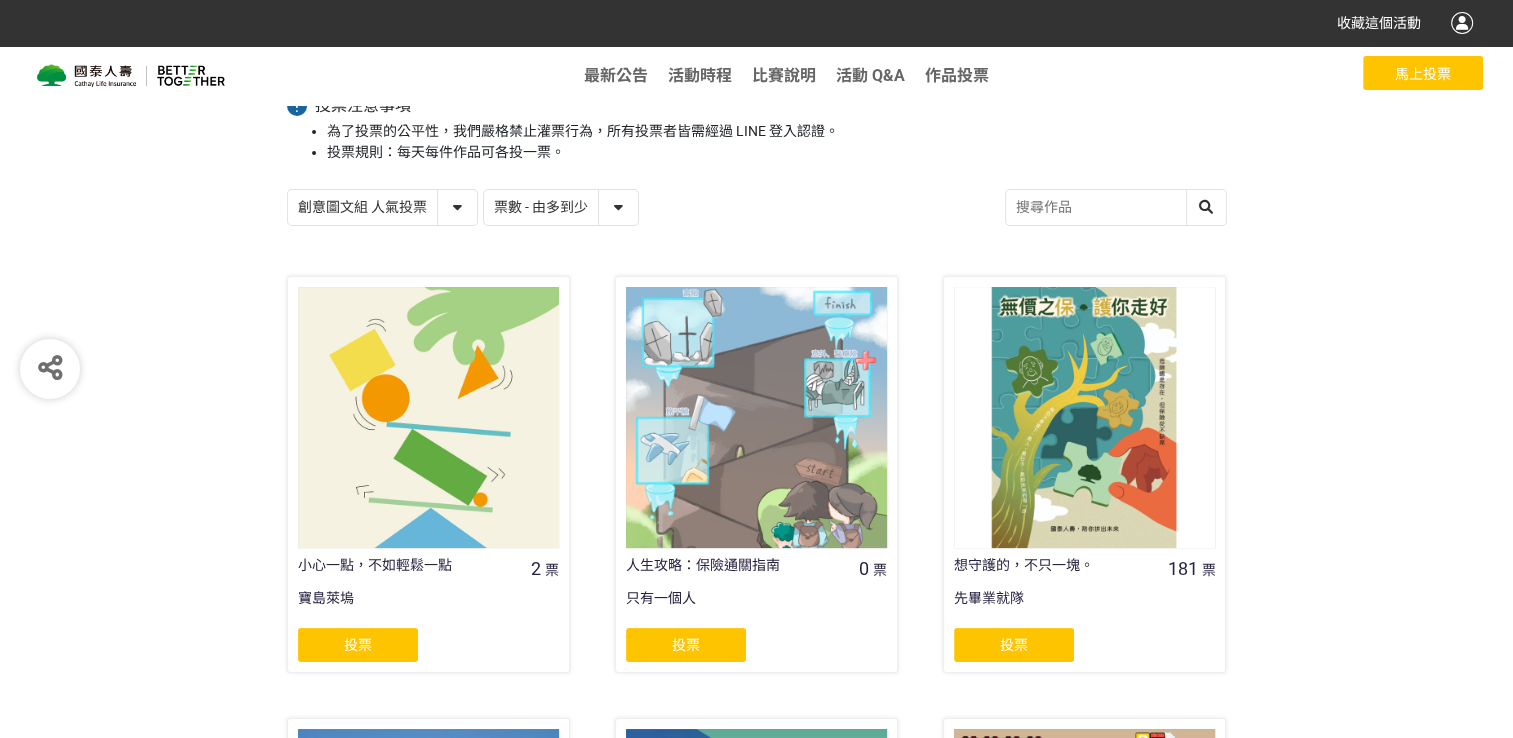 click on "作品 - 由新到舊 作品 - 由舊到新 票數 - 由多到少 票數 - 由少到多" at bounding box center (561, 207) 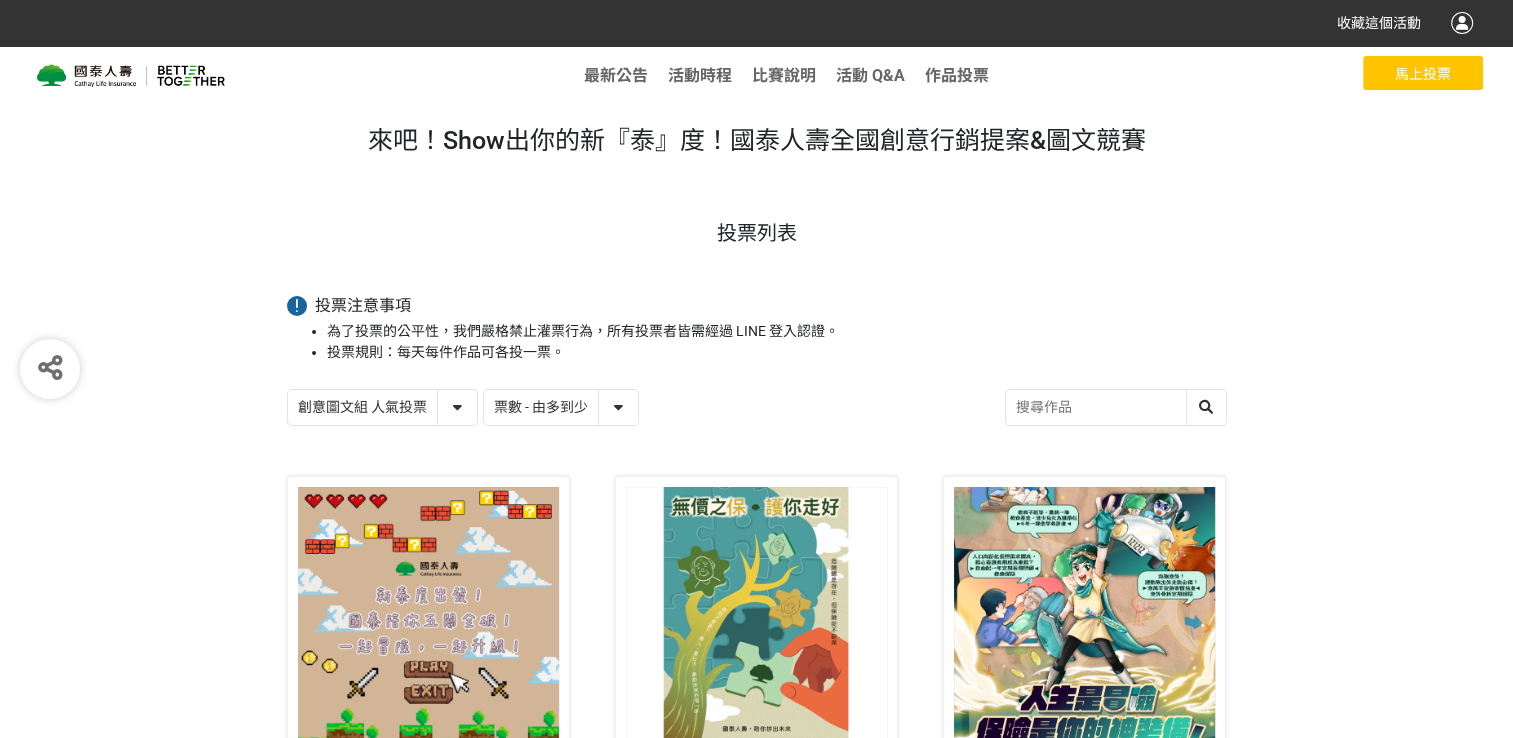 scroll, scrollTop: 300, scrollLeft: 0, axis: vertical 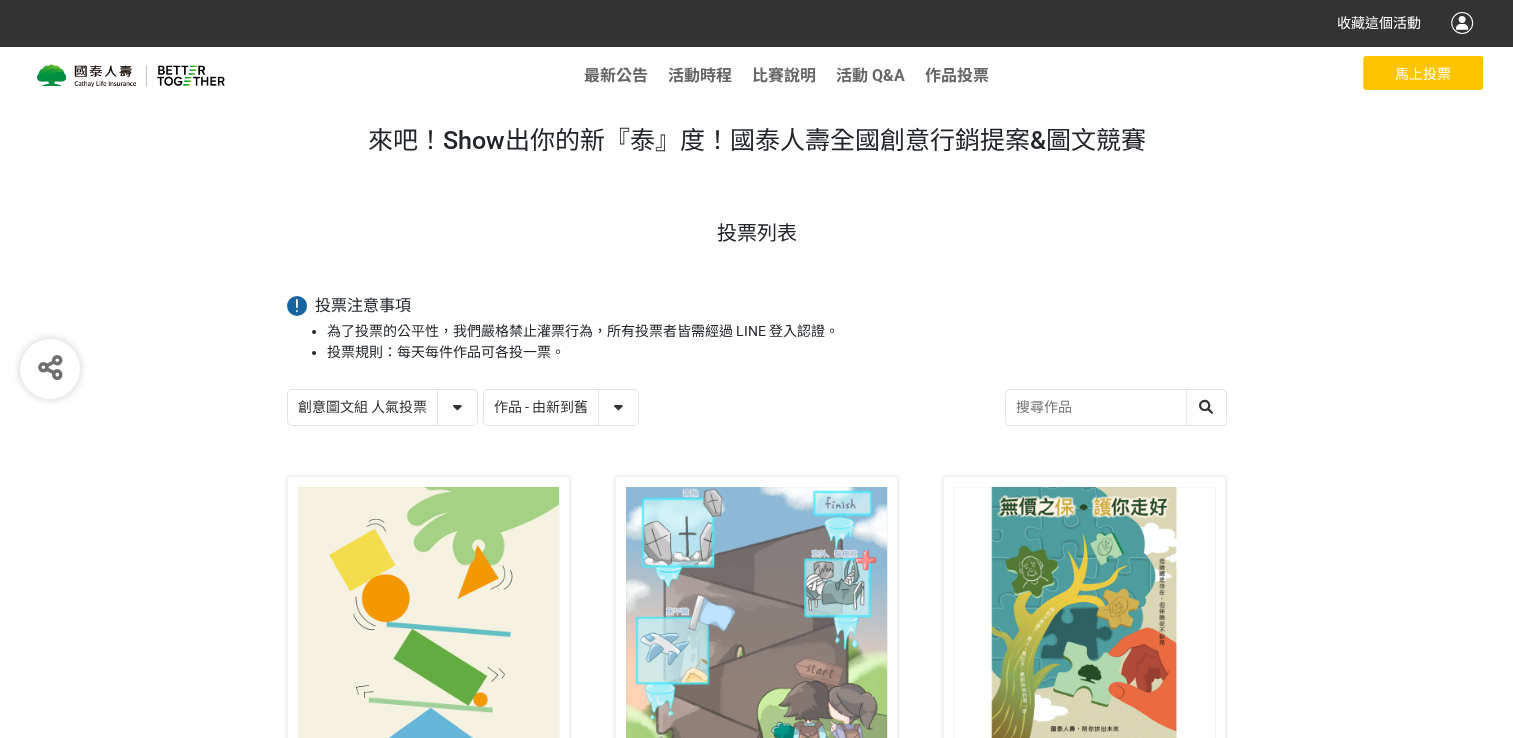 click on "作品 - 由新到舊 作品 - 由舊到新 票數 - 由多到少 票數 - 由少到多" at bounding box center [561, 407] 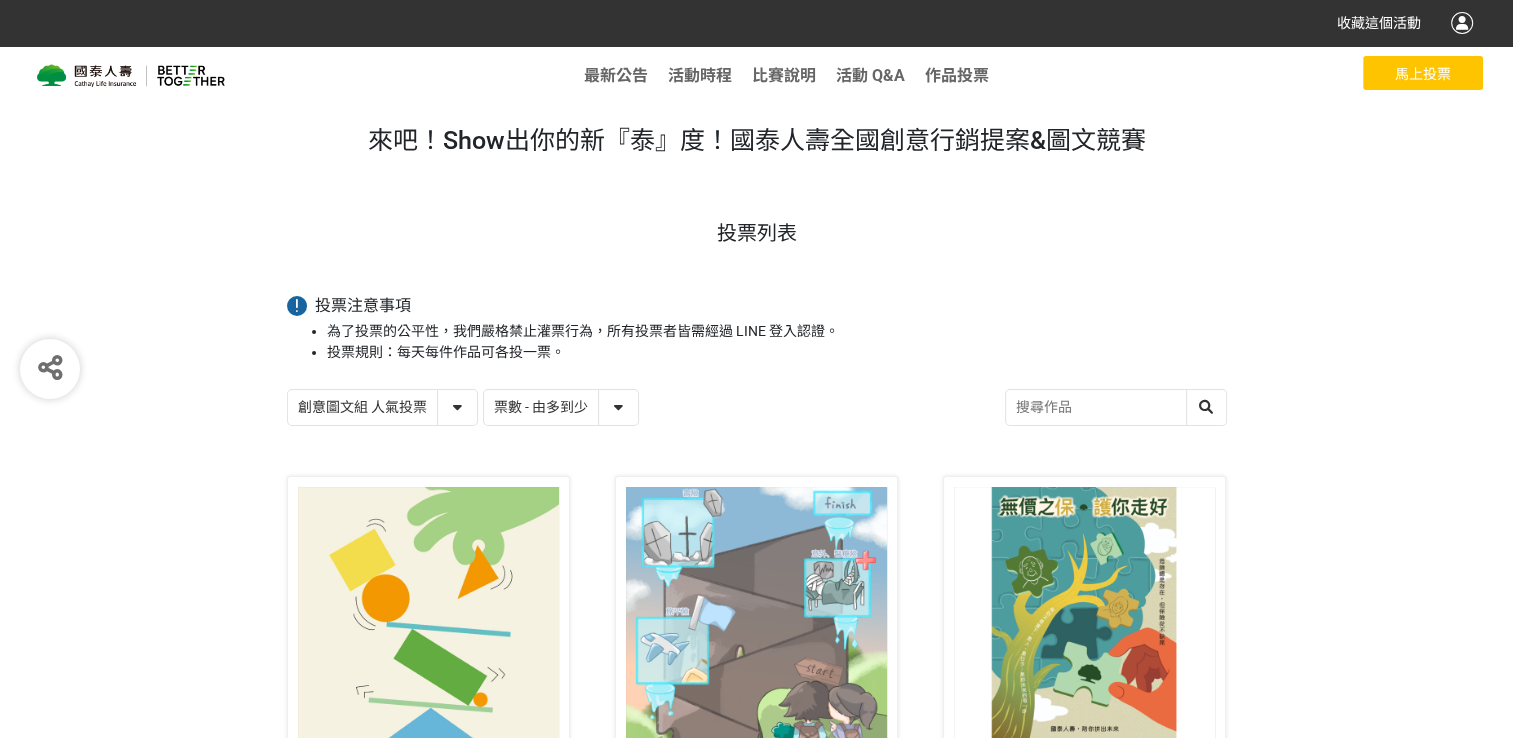 click on "作品 - 由新到舊 作品 - 由舊到新 票數 - 由多到少 票數 - 由少到多" at bounding box center [561, 407] 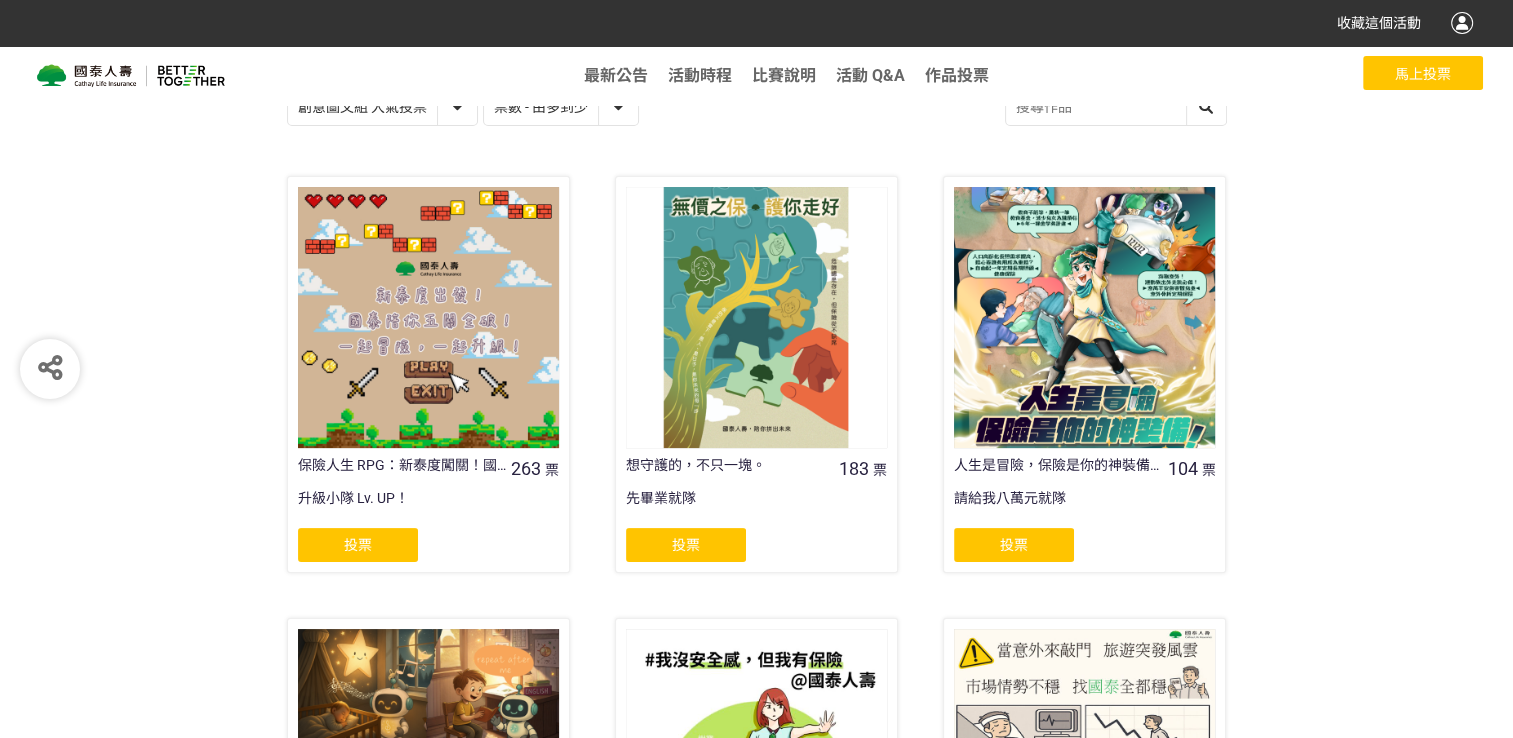 scroll, scrollTop: 200, scrollLeft: 0, axis: vertical 